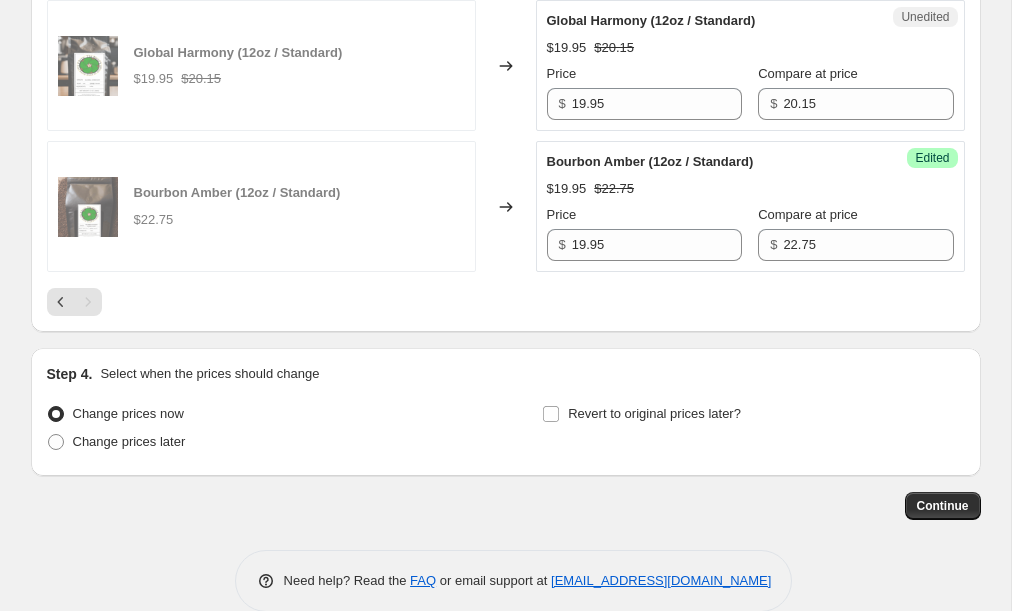 scroll, scrollTop: 3391, scrollLeft: 0, axis: vertical 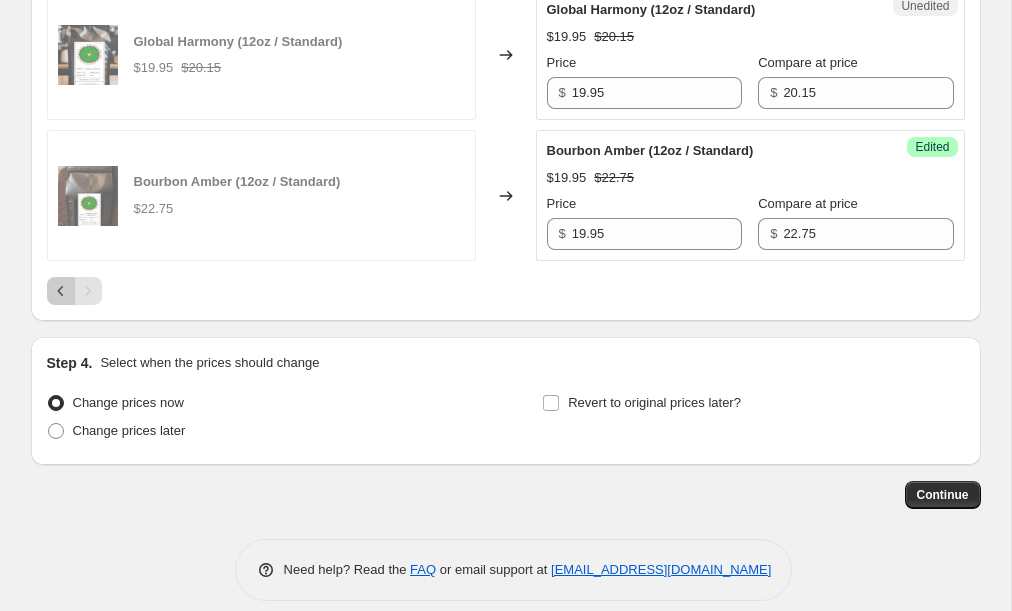 click 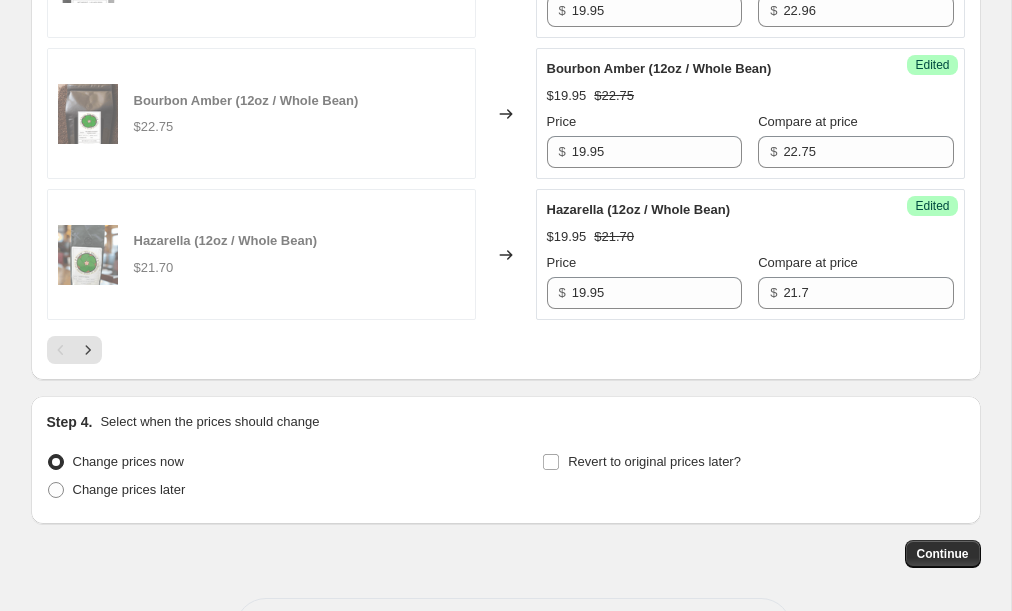 scroll, scrollTop: 3334, scrollLeft: 0, axis: vertical 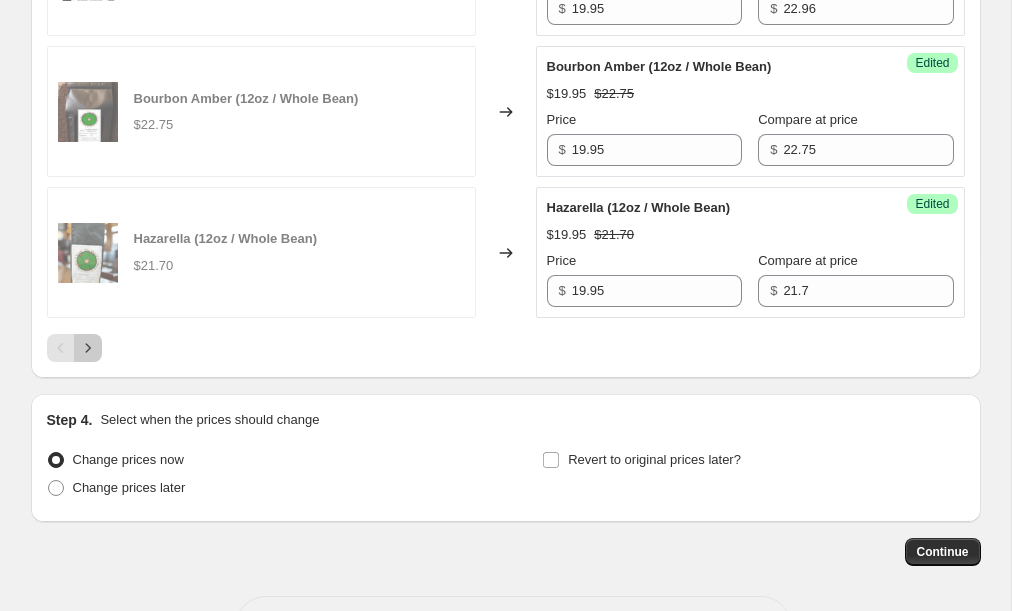 click 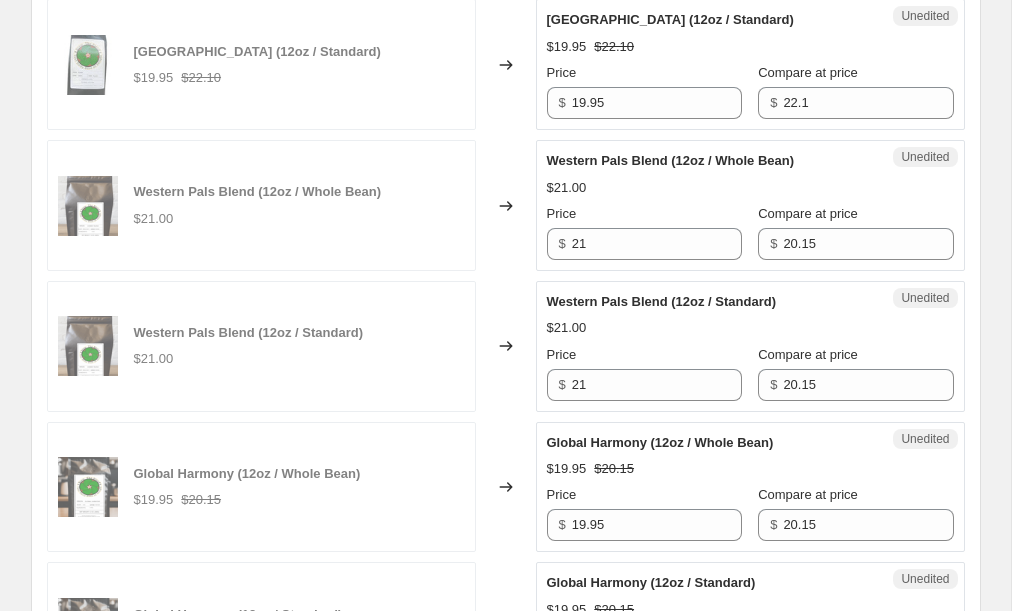 scroll, scrollTop: 2812, scrollLeft: 0, axis: vertical 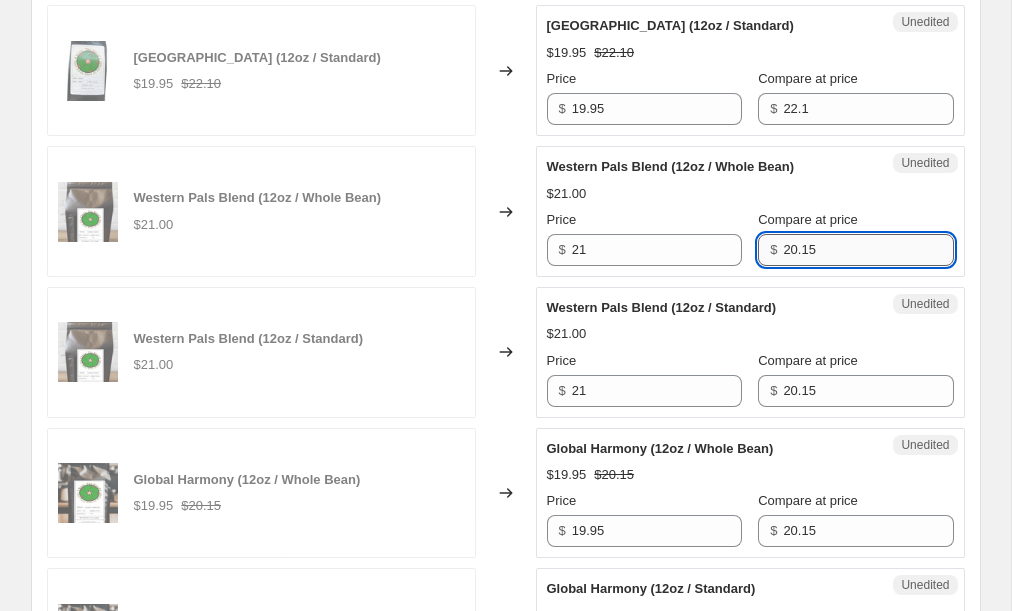 click on "20.15" at bounding box center [868, 250] 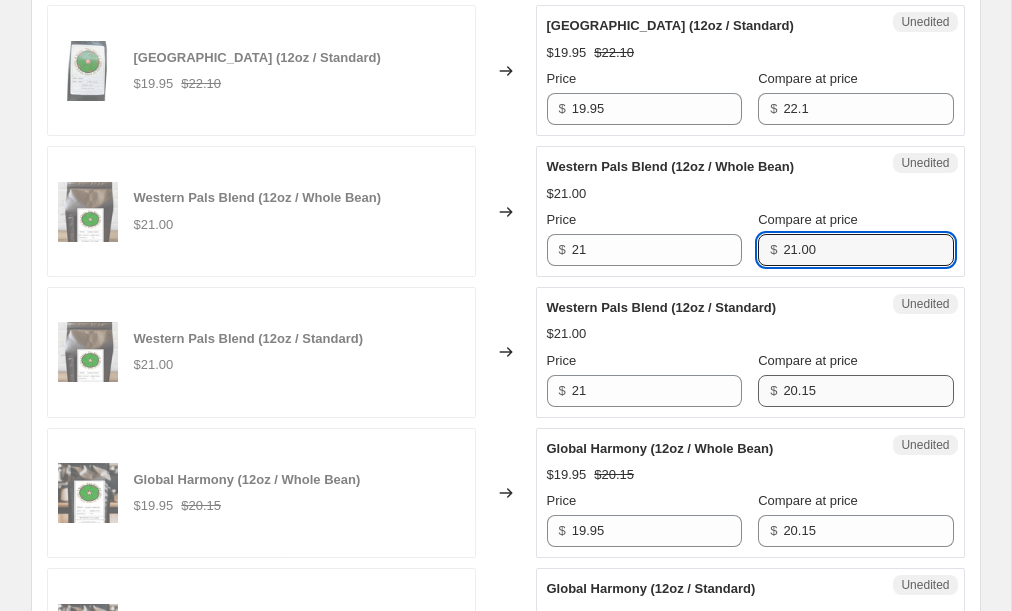 type on "21.00" 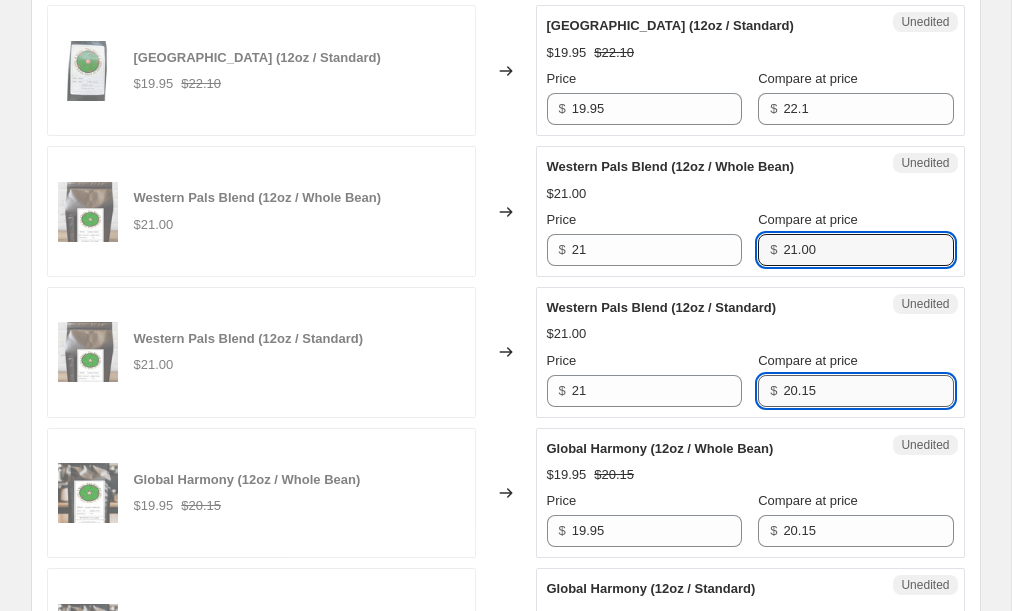 click on "20.15" at bounding box center [868, 391] 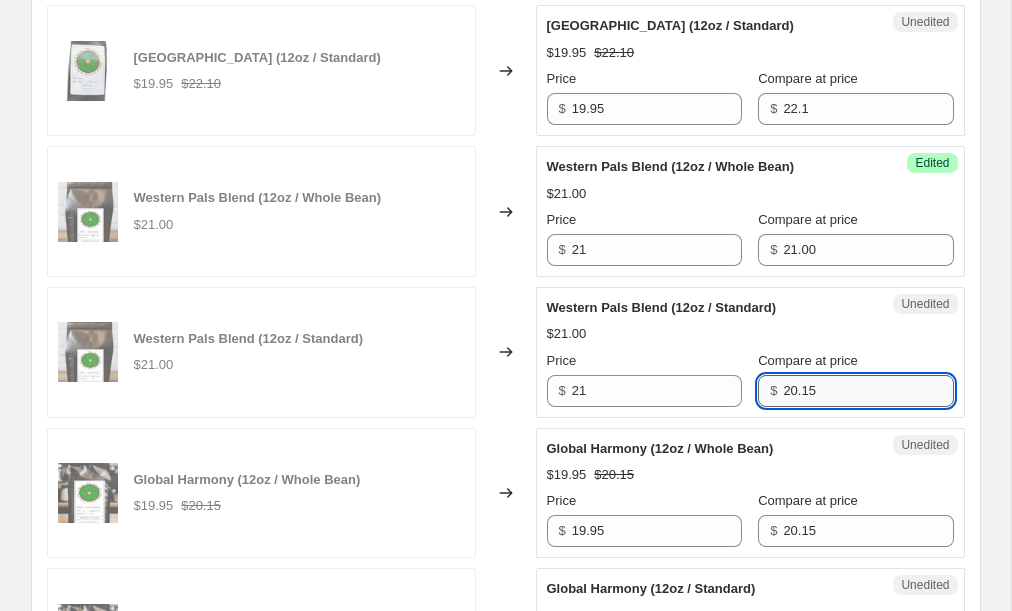 click on "20.15" at bounding box center (868, 391) 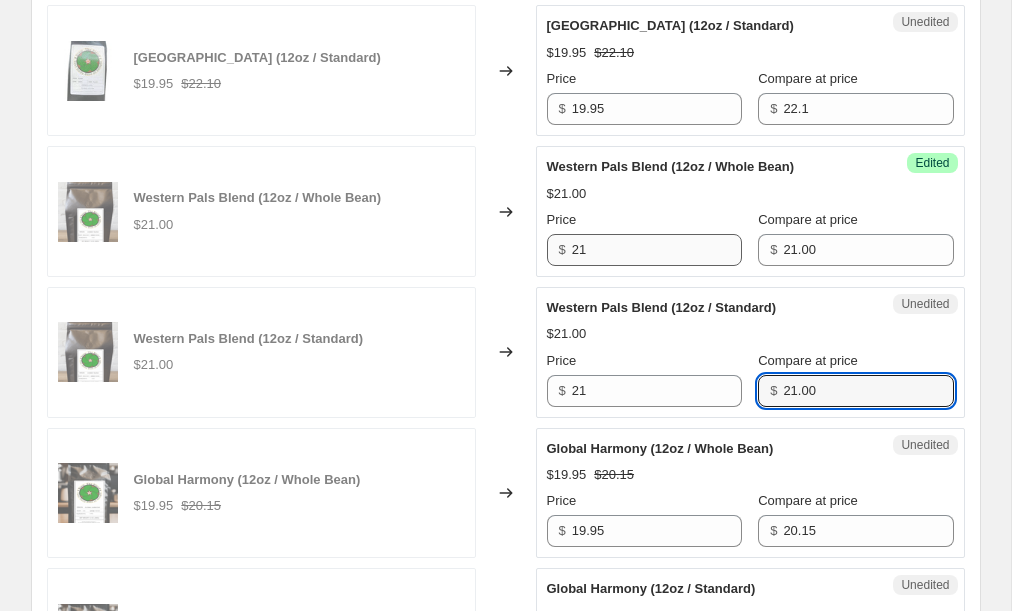 type on "21.00" 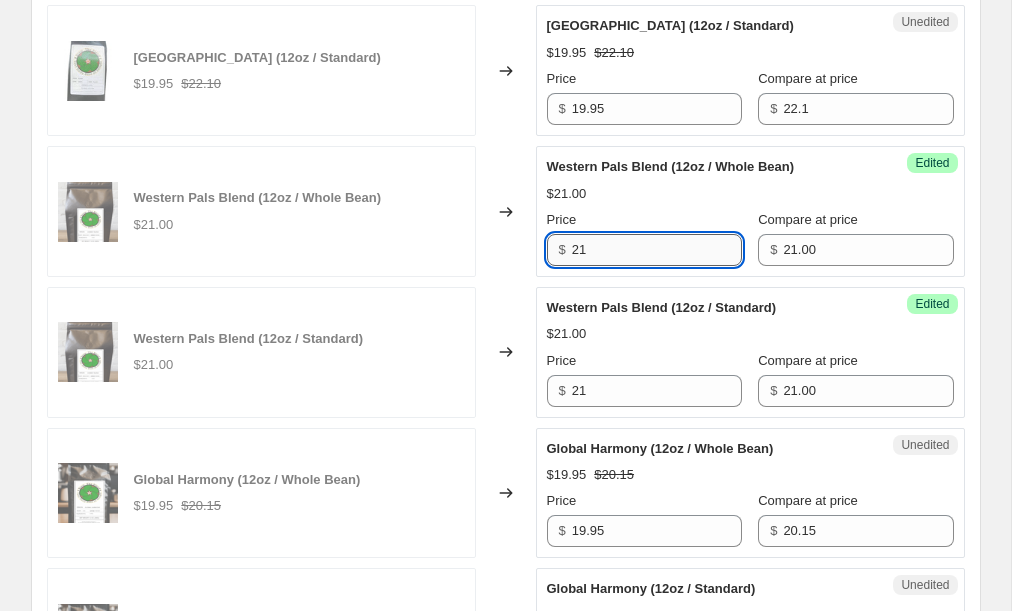 click on "21" at bounding box center [657, 250] 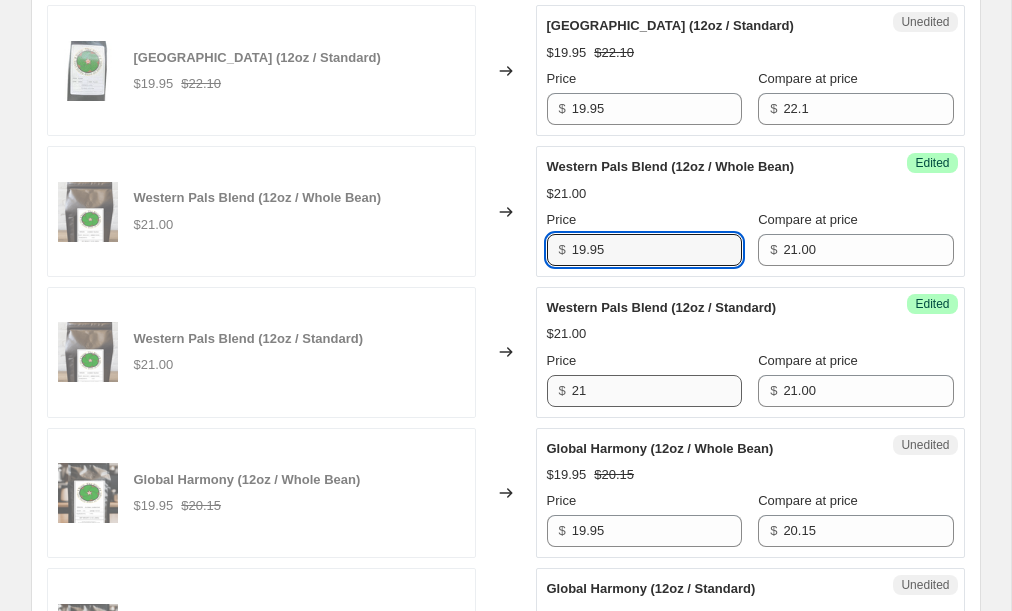 type on "19.95" 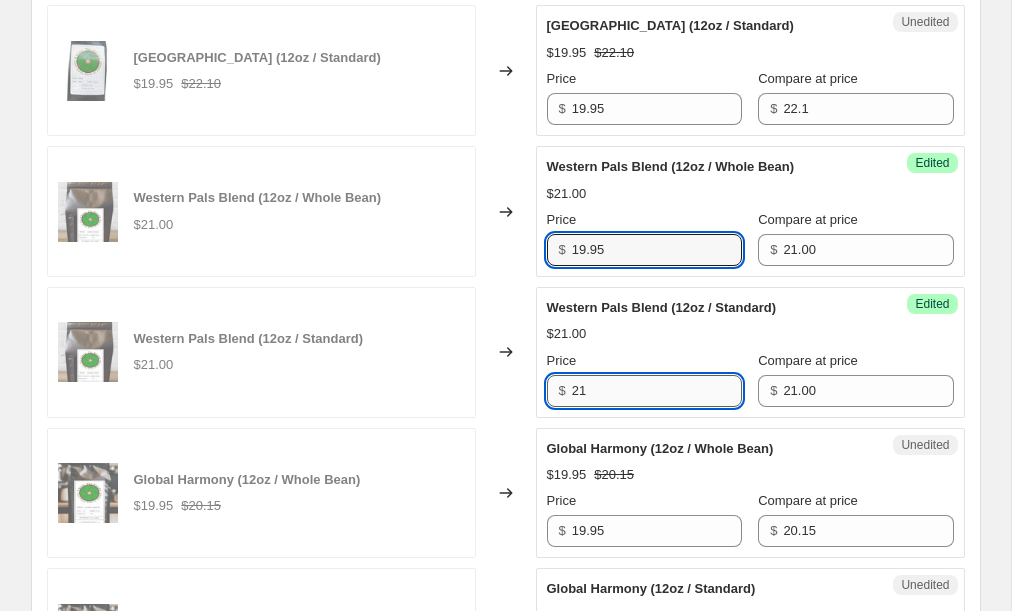 click on "21" at bounding box center [657, 391] 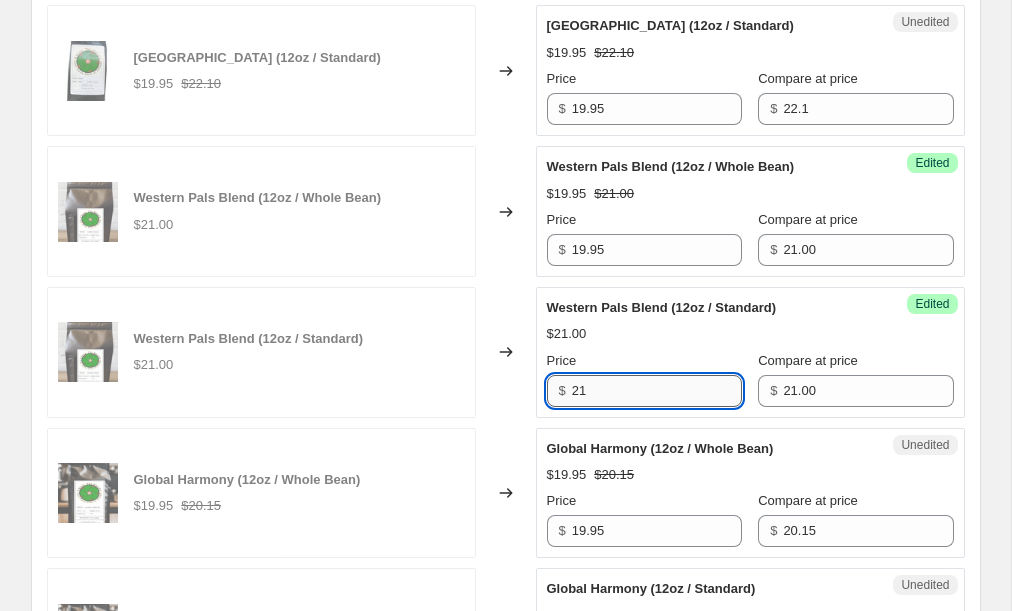 click on "21" at bounding box center [657, 391] 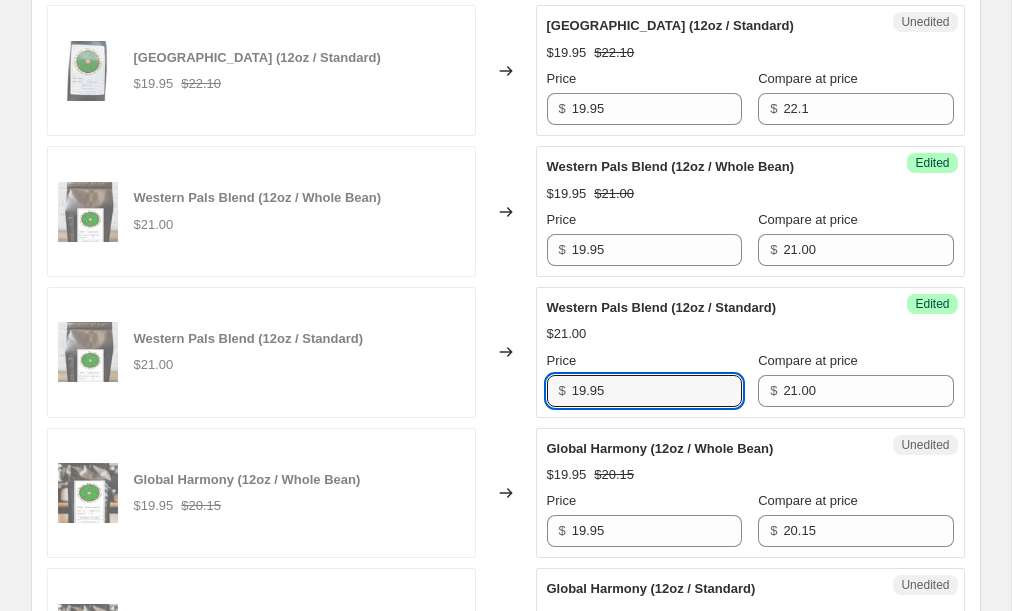 type on "19.95" 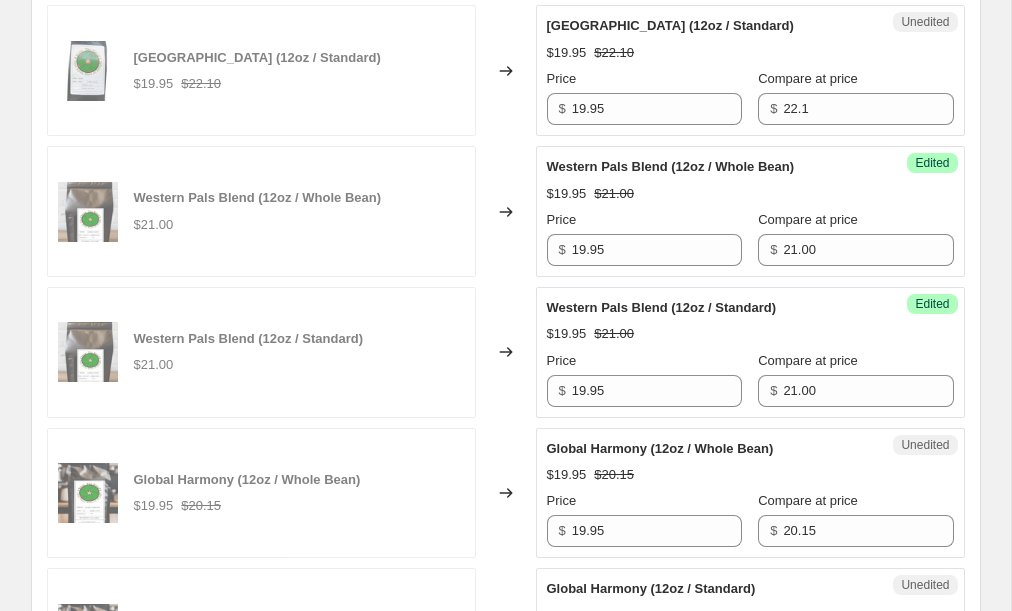 click on "Western Pals Blend (12oz / Whole Bean) $21.00" at bounding box center (261, 211) 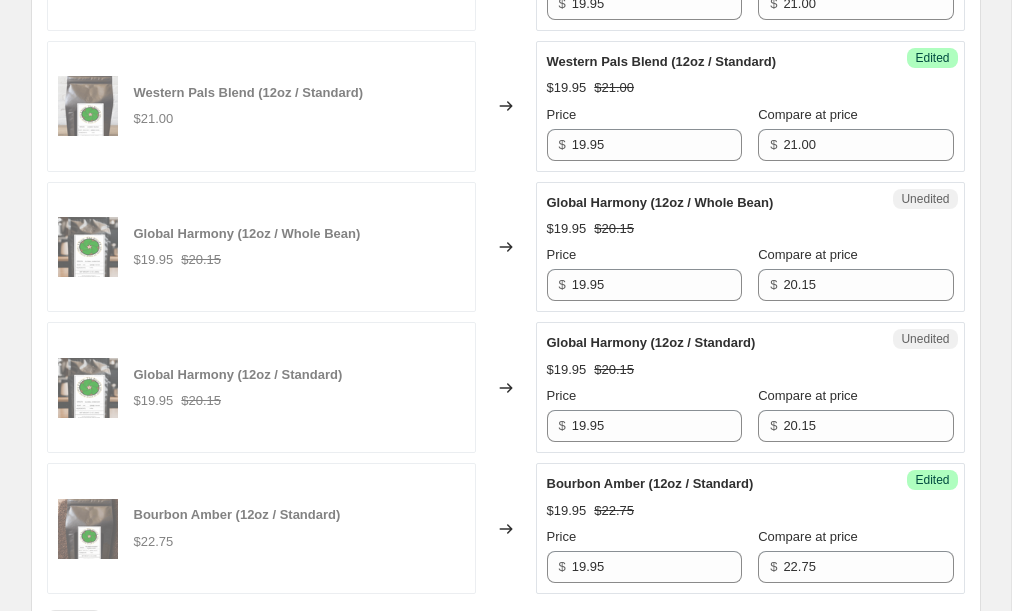 scroll, scrollTop: 3054, scrollLeft: 0, axis: vertical 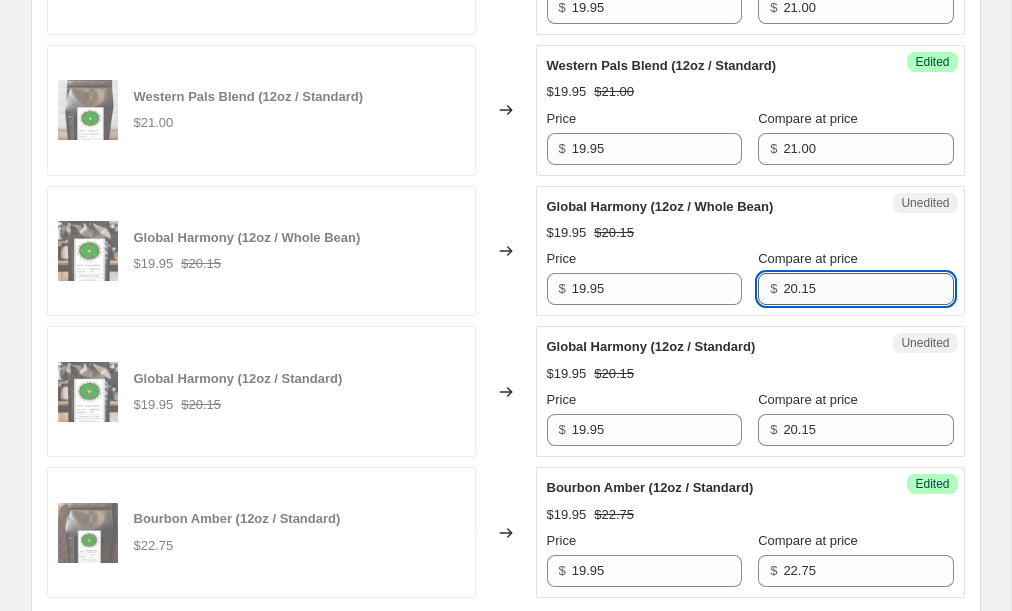 click on "20.15" at bounding box center [868, 289] 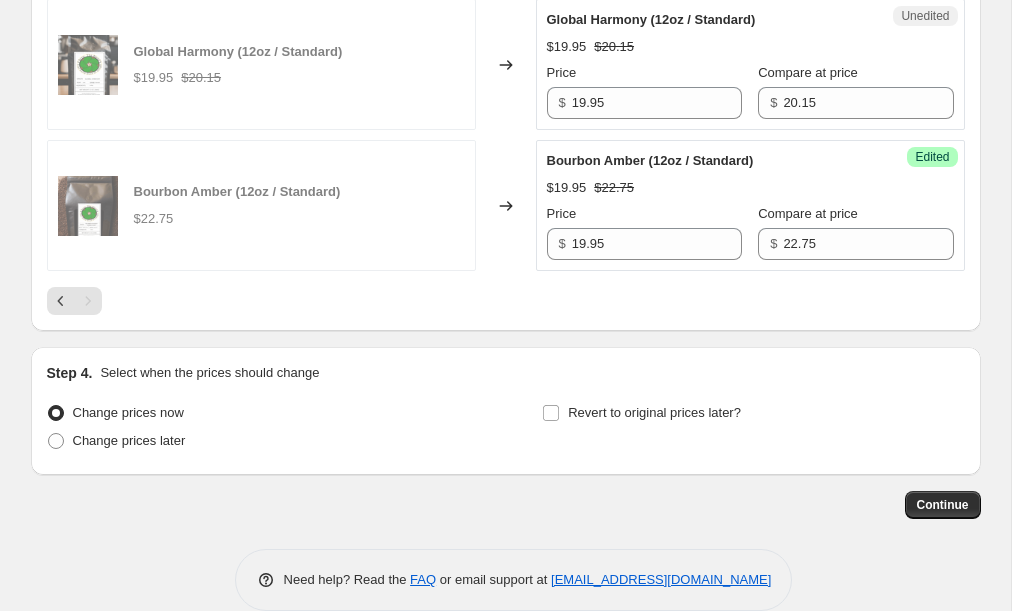 scroll, scrollTop: 3391, scrollLeft: 0, axis: vertical 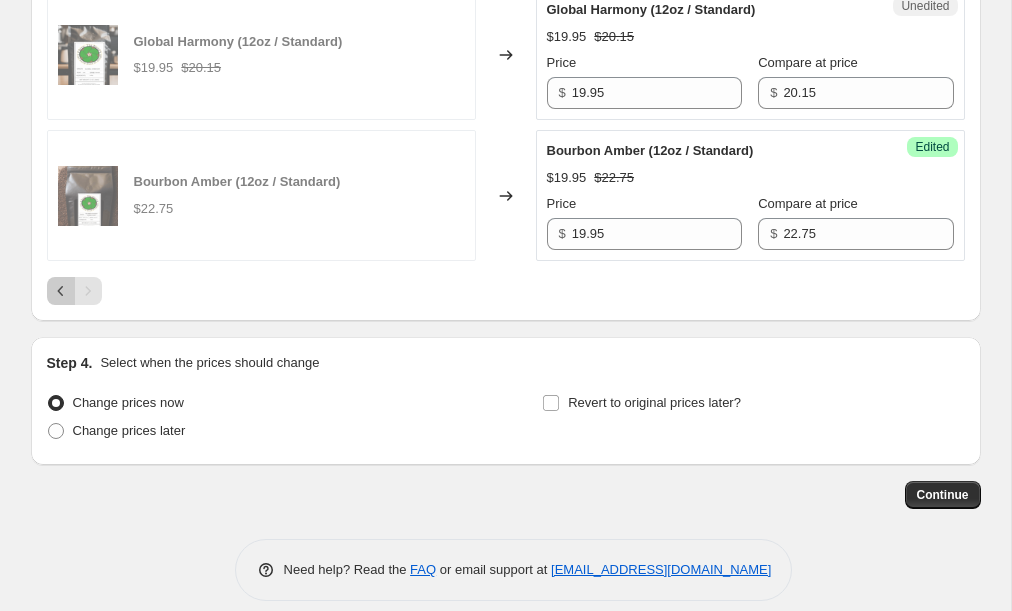 click 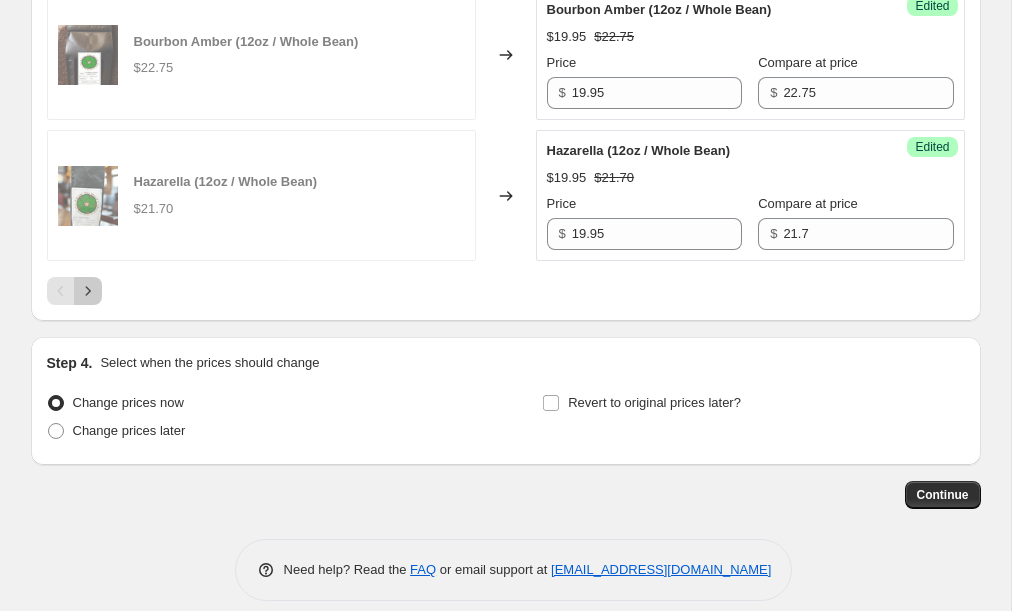 click 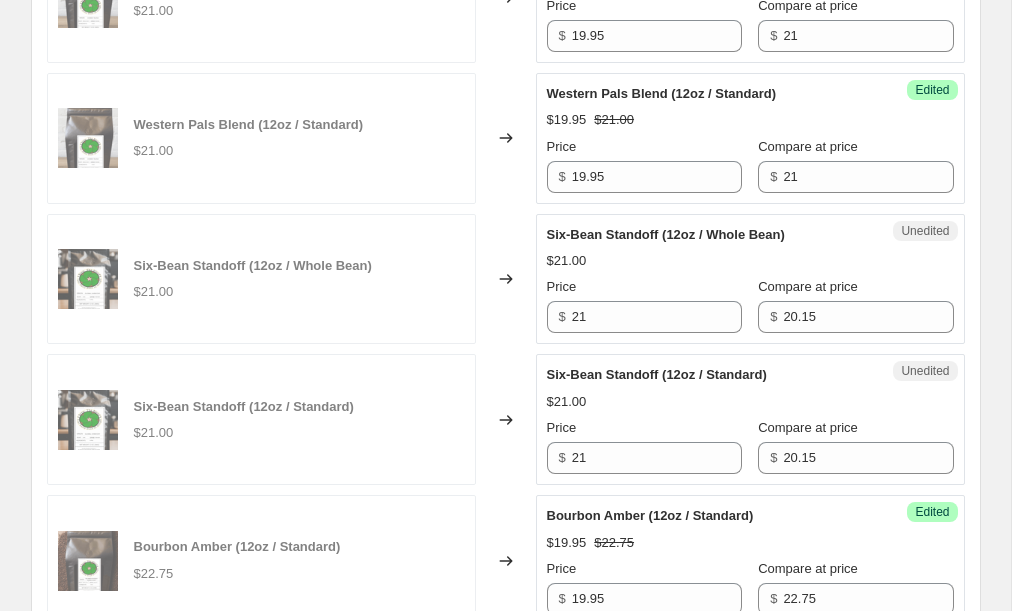 scroll, scrollTop: 3005, scrollLeft: 0, axis: vertical 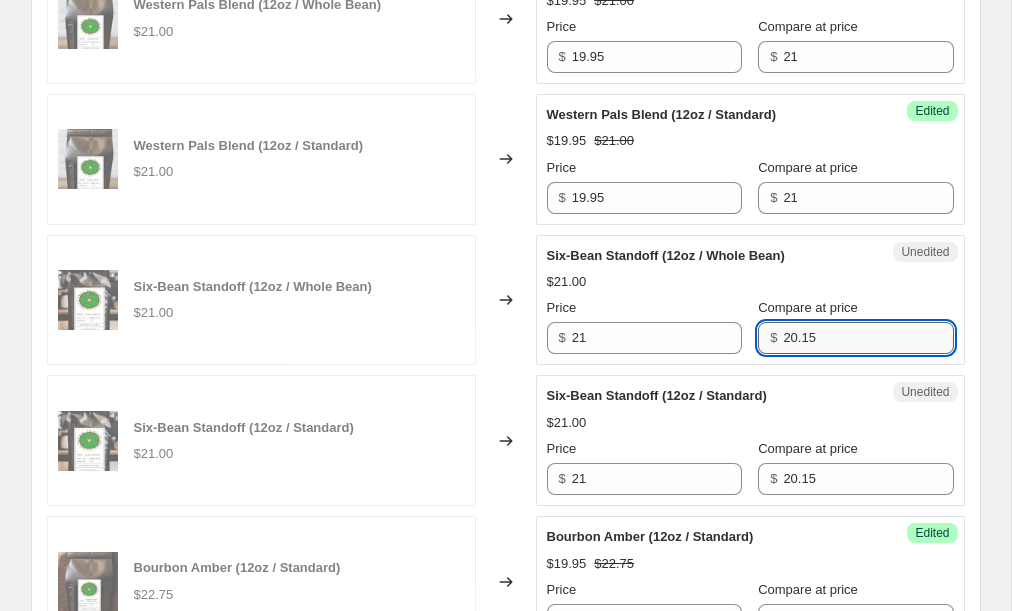 click on "20.15" at bounding box center (868, 338) 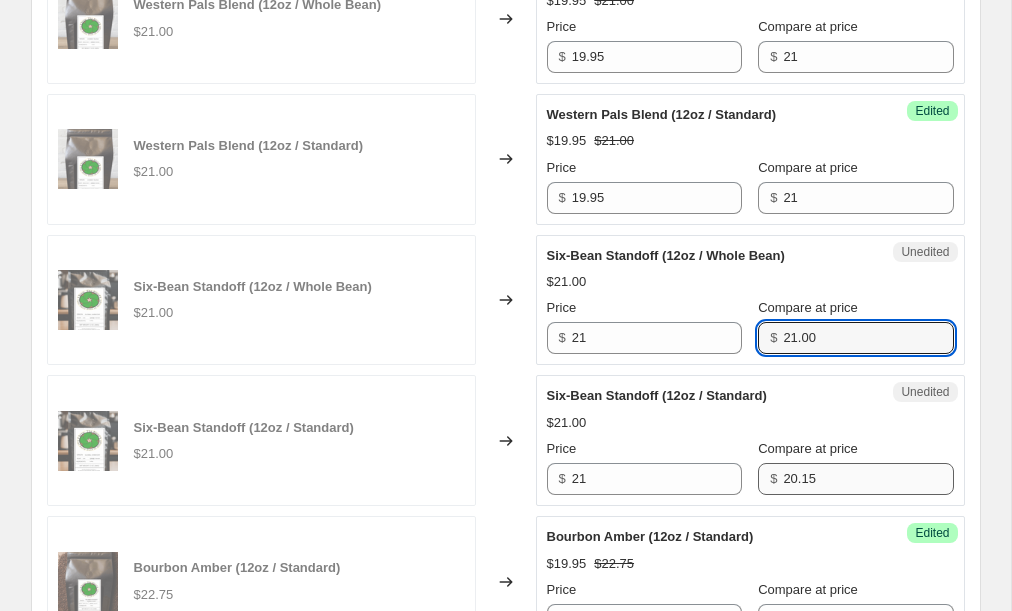 type on "21.00" 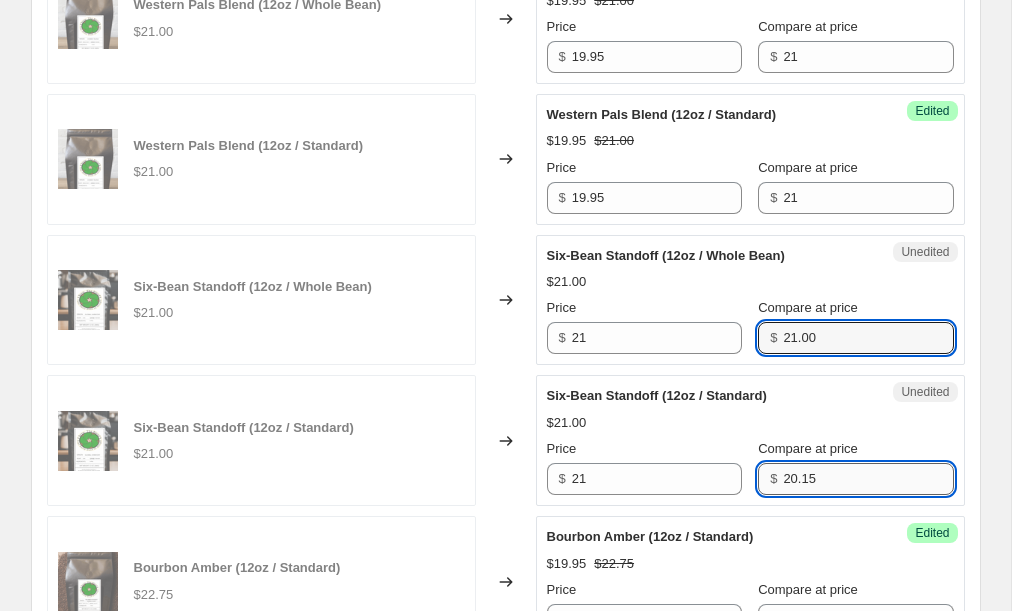 click on "20.15" at bounding box center (868, 479) 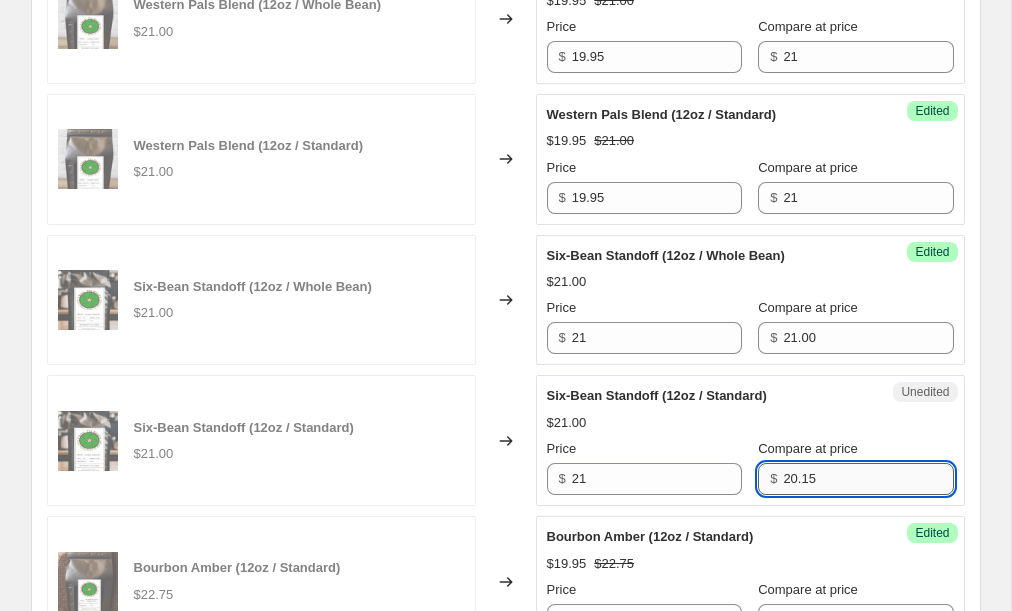 click on "20.15" at bounding box center [868, 479] 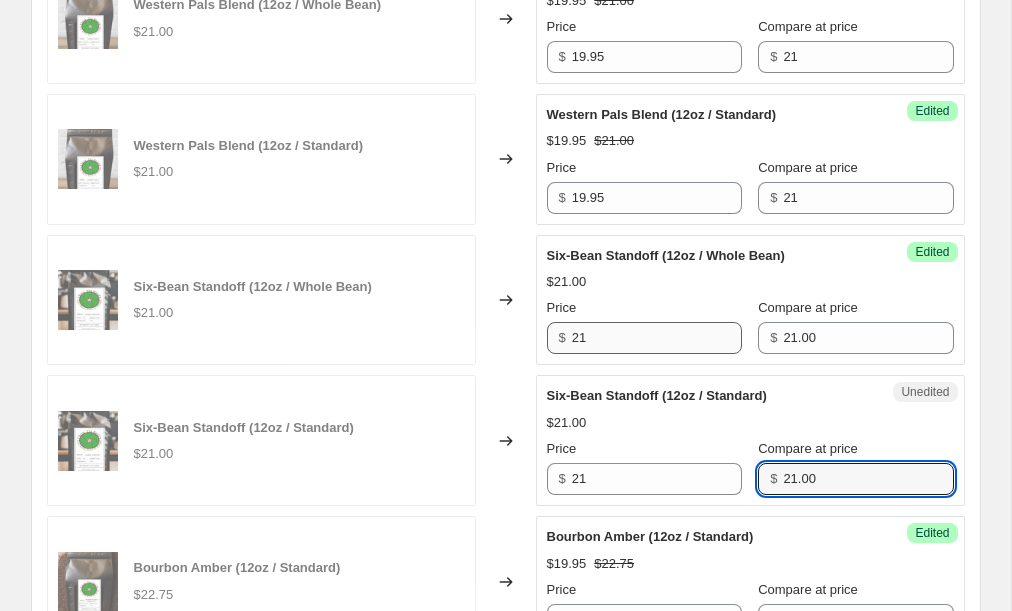 type on "21.00" 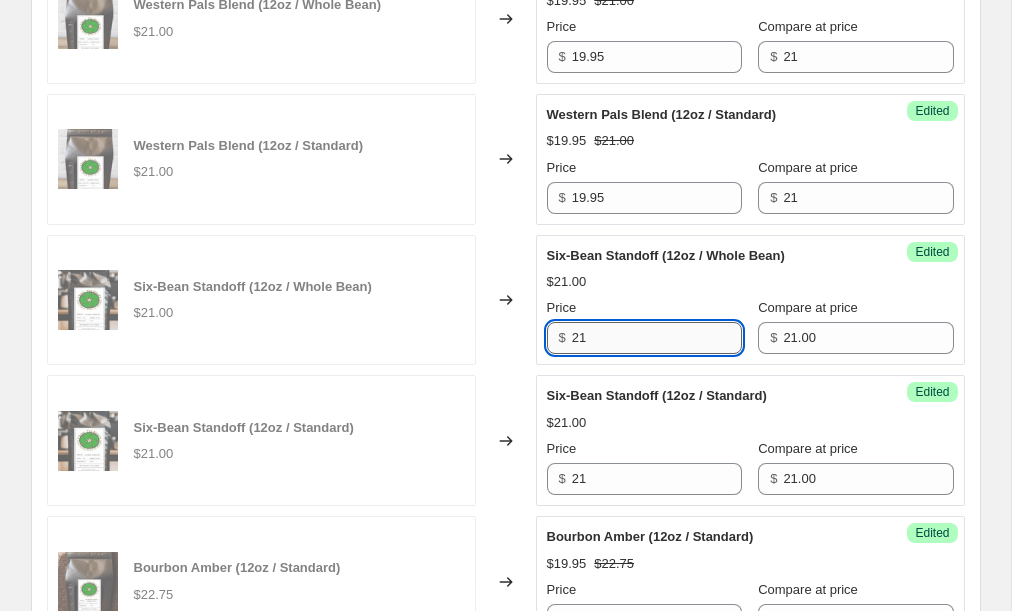 click on "21" at bounding box center (657, 338) 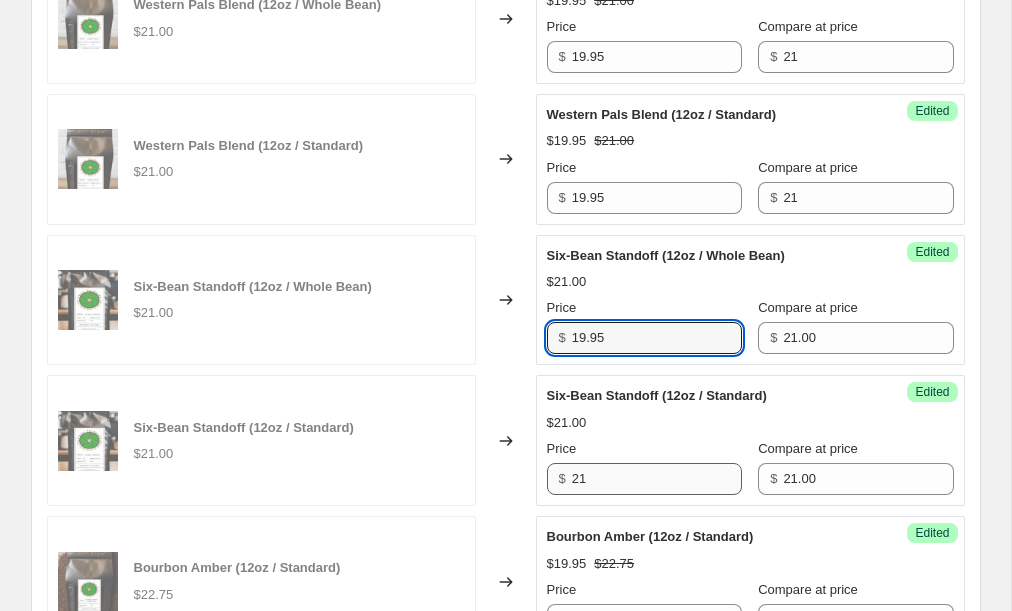 type on "19.95" 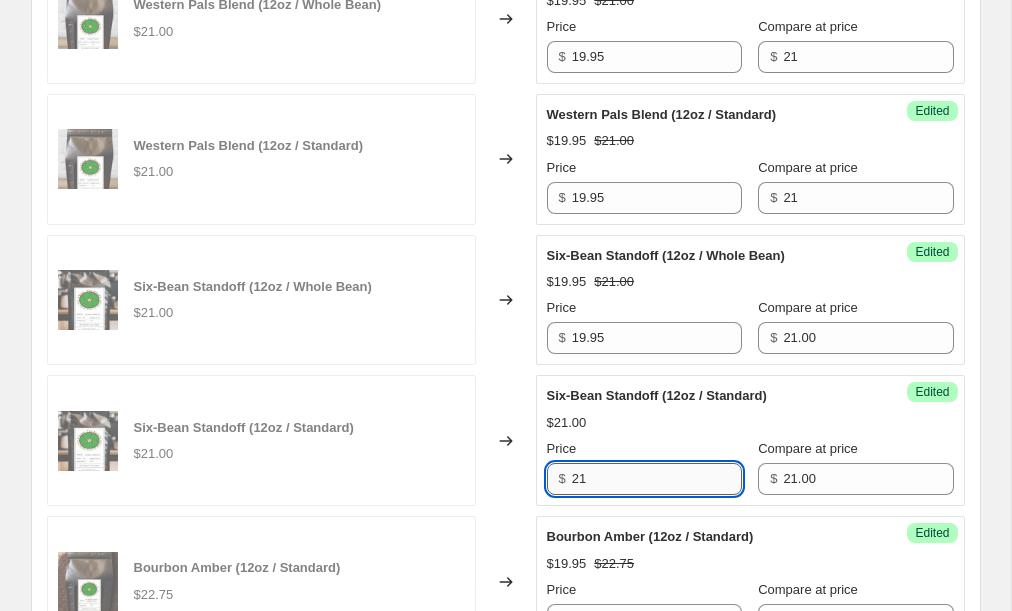 click on "21" at bounding box center (657, 479) 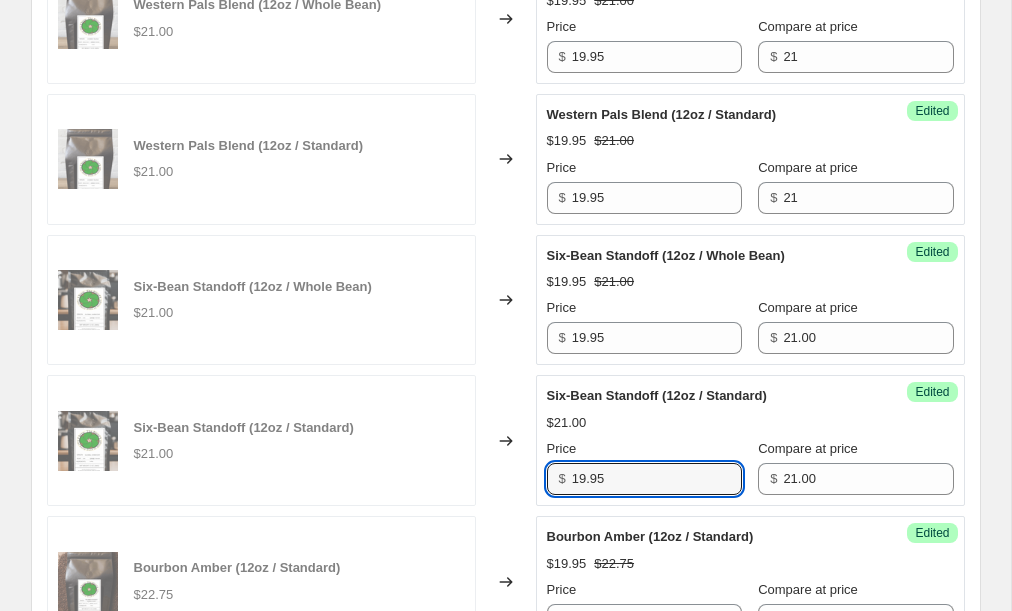 type on "19.95" 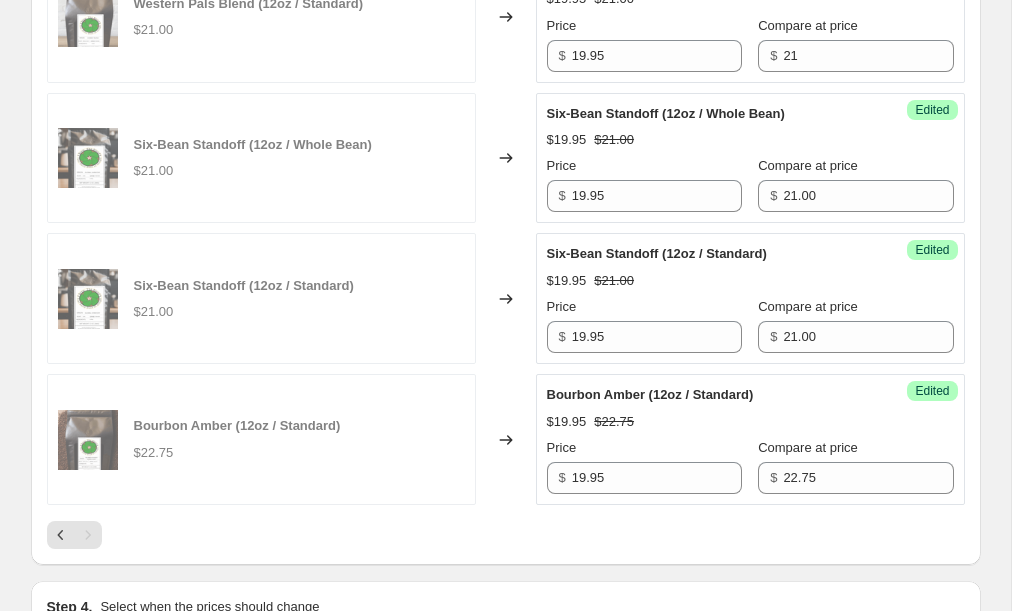 scroll, scrollTop: 3138, scrollLeft: 0, axis: vertical 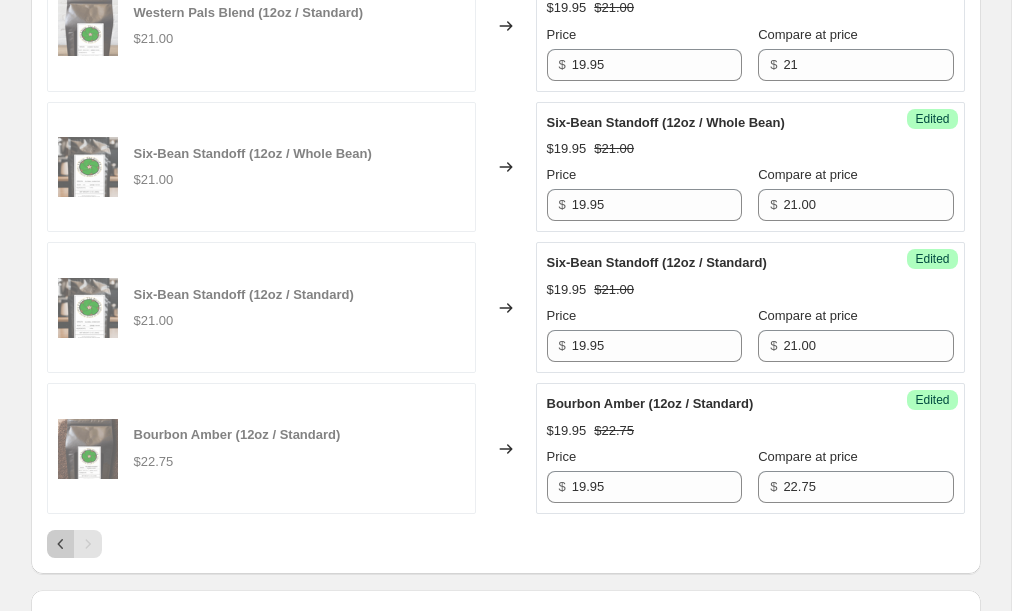 click 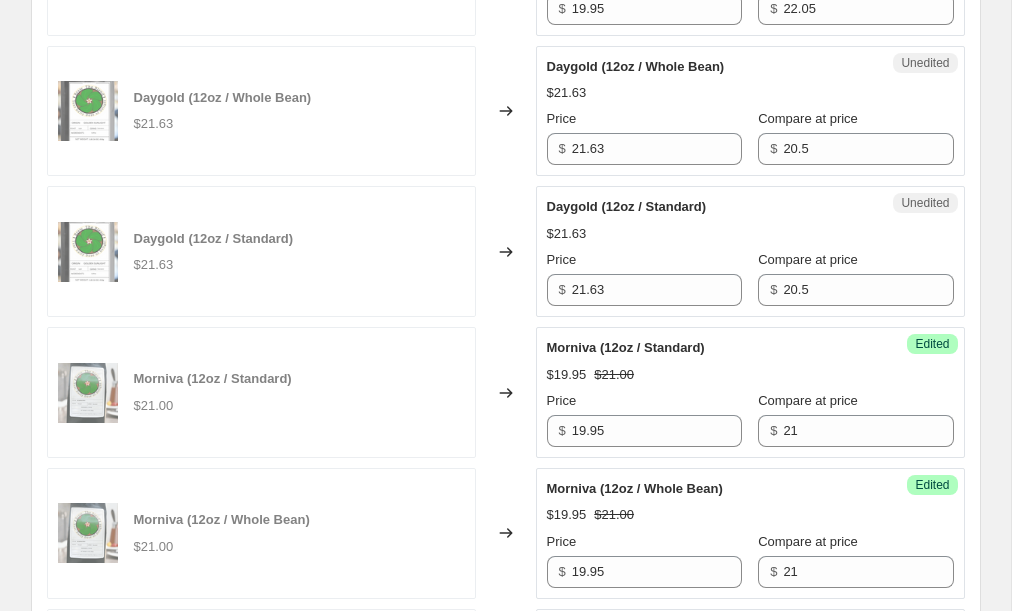 scroll, scrollTop: 1934, scrollLeft: 0, axis: vertical 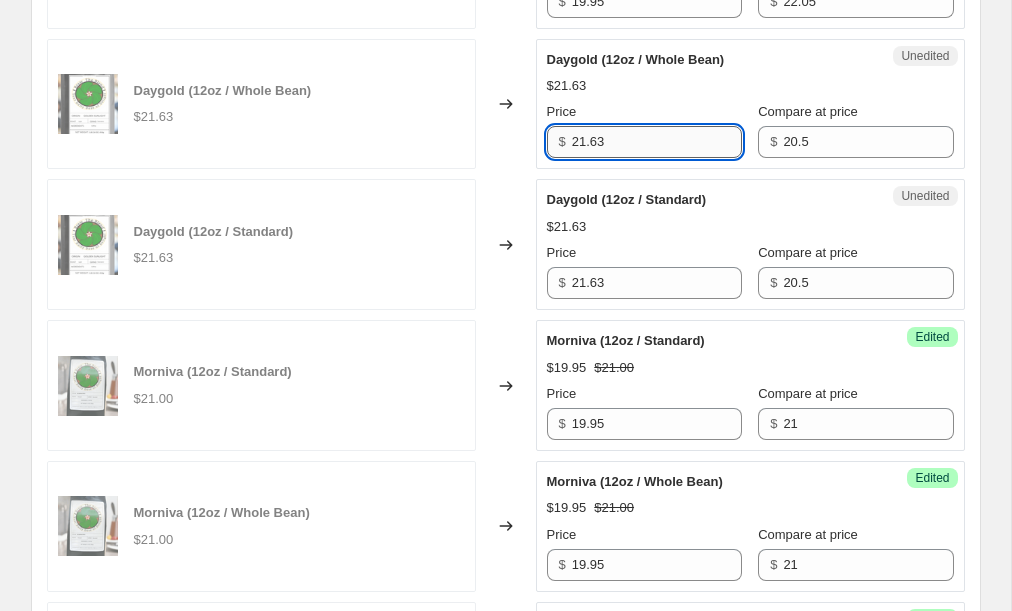 click on "21.63" at bounding box center [657, 142] 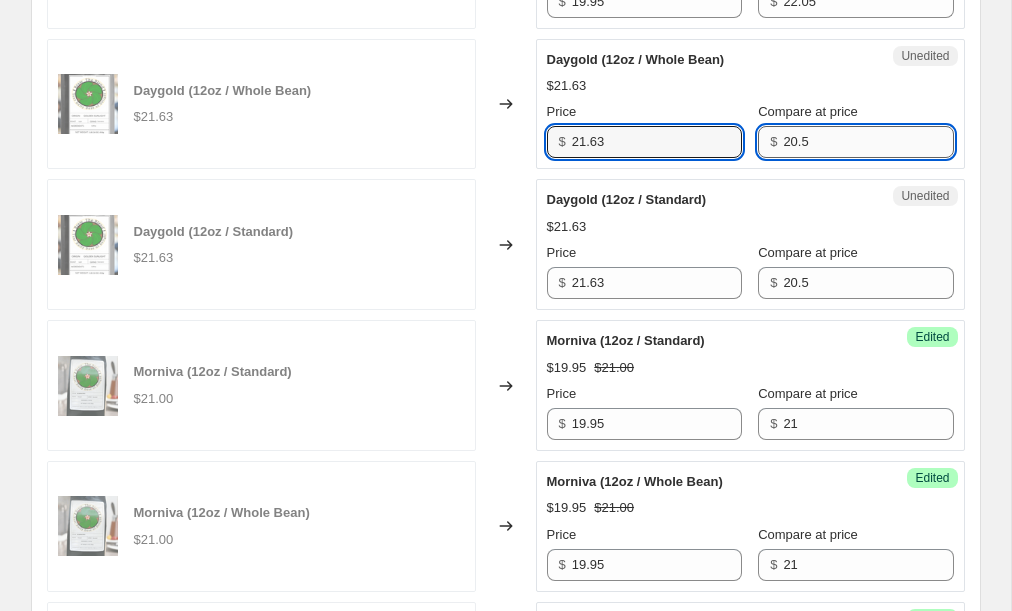 click on "20.5" at bounding box center [868, 142] 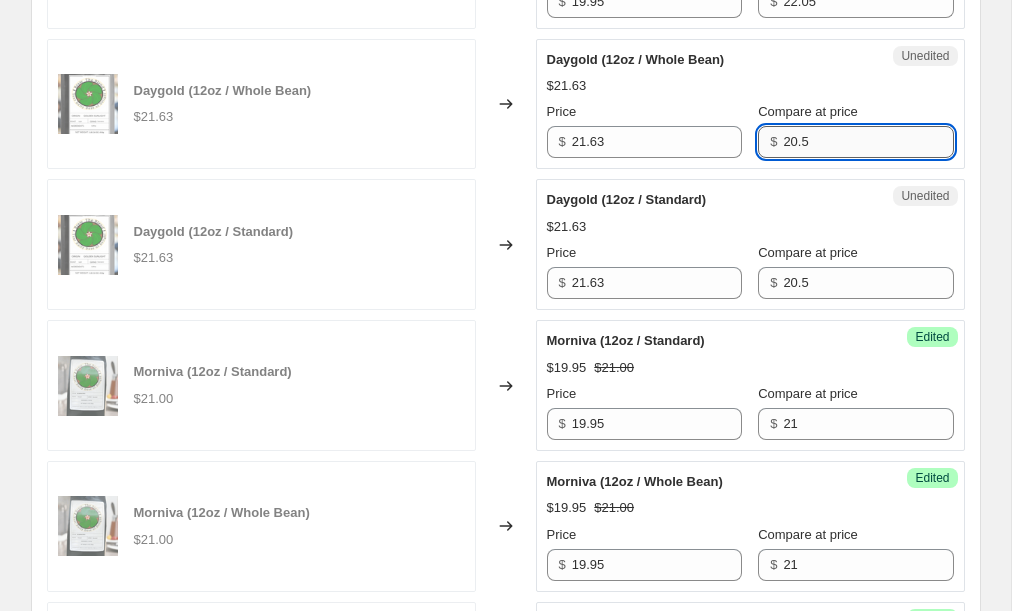 click on "20.5" at bounding box center [868, 142] 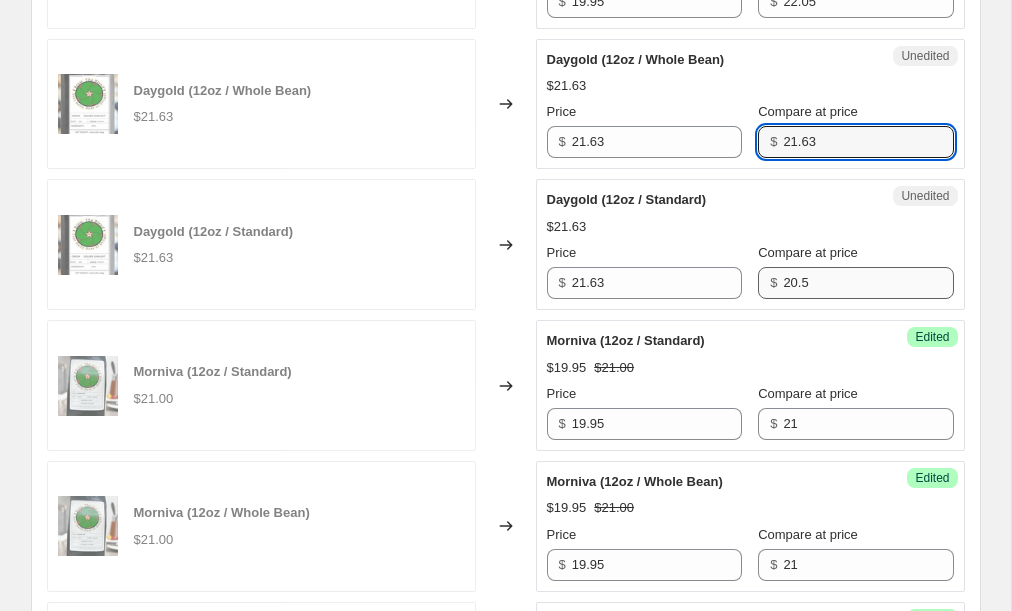 type on "21.63" 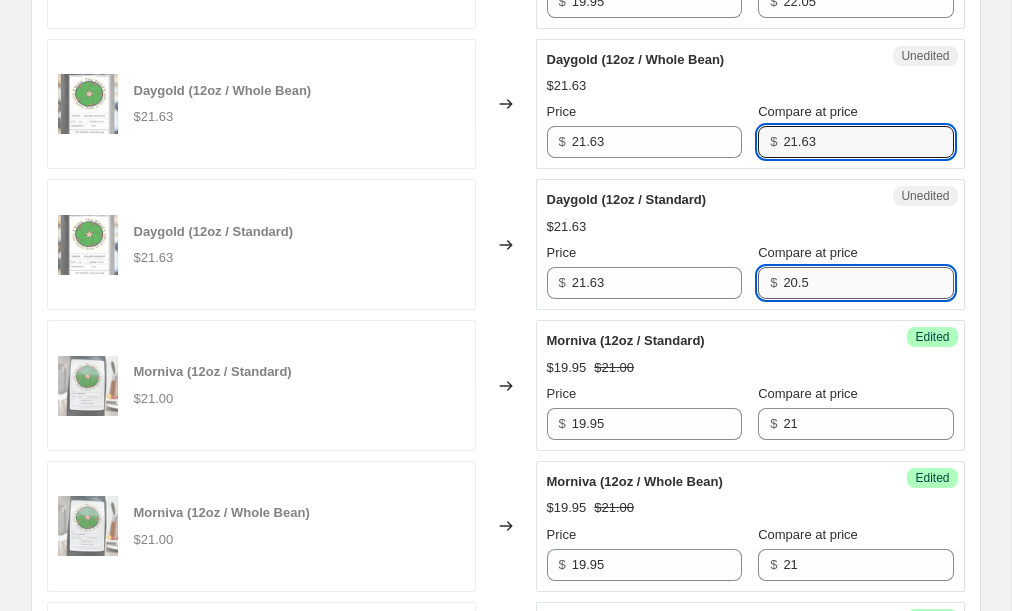 click on "20.5" at bounding box center (868, 283) 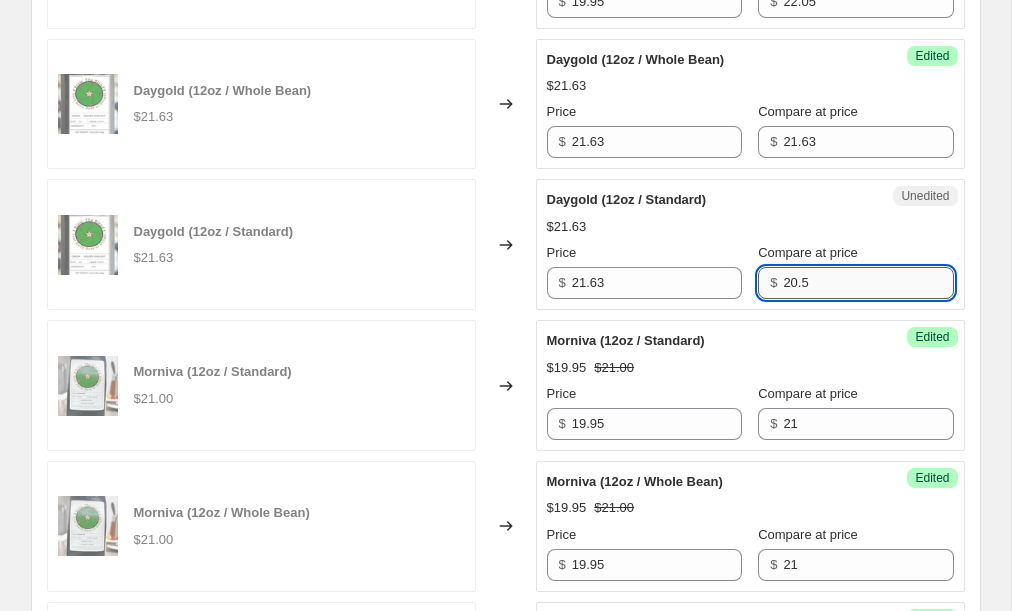 click on "20.5" at bounding box center (868, 283) 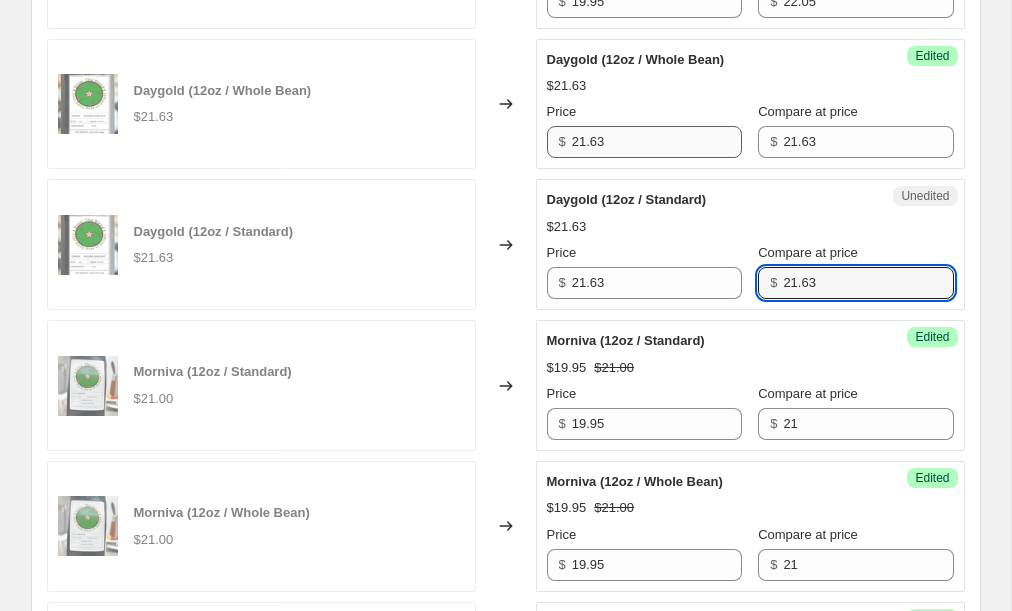 type on "21.63" 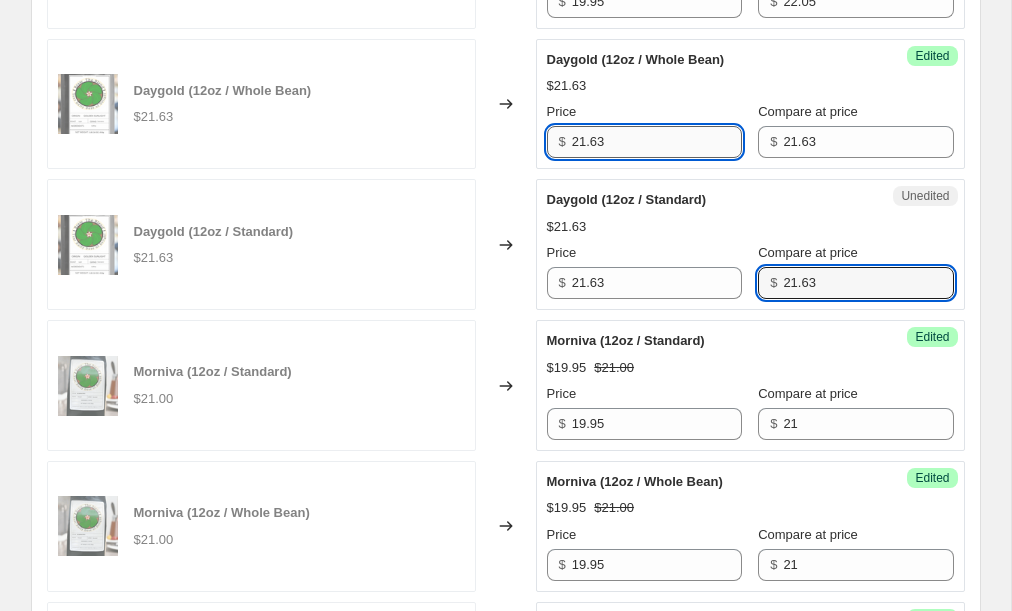 click on "21.63" at bounding box center [657, 142] 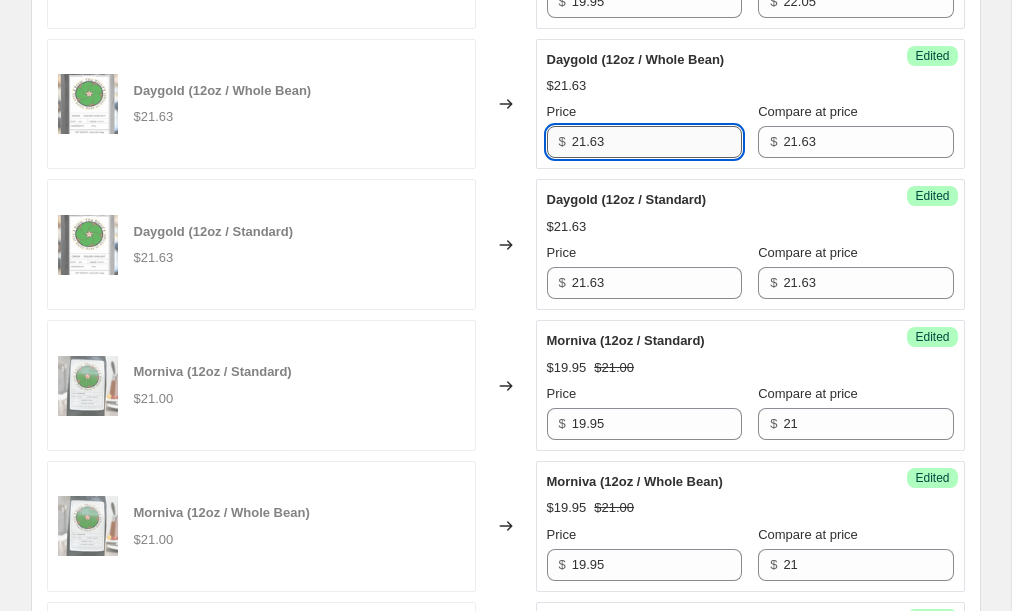 click on "21.63" at bounding box center (657, 142) 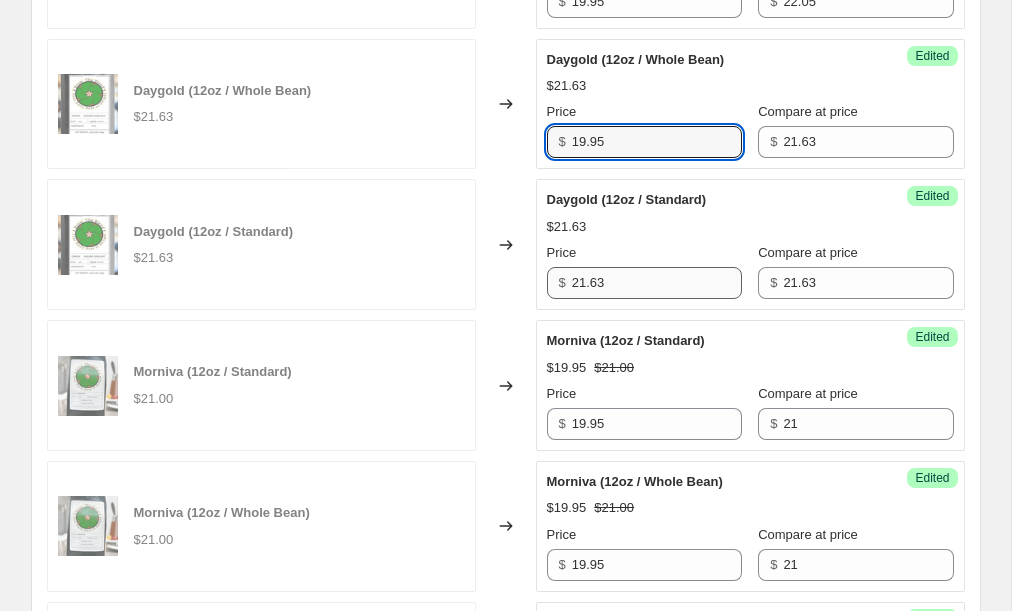 type on "19.95" 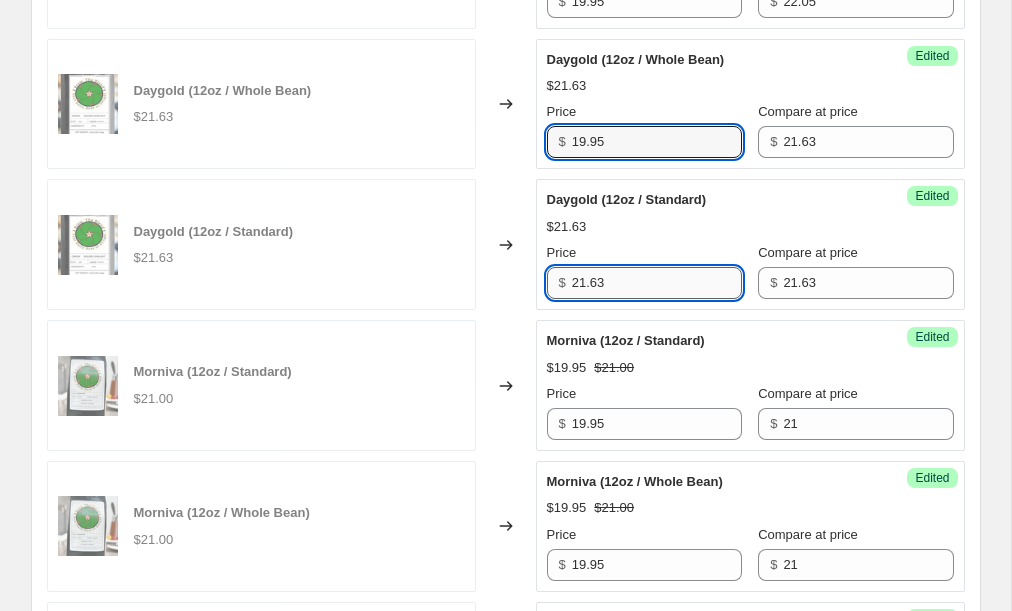 click on "21.63" at bounding box center [657, 283] 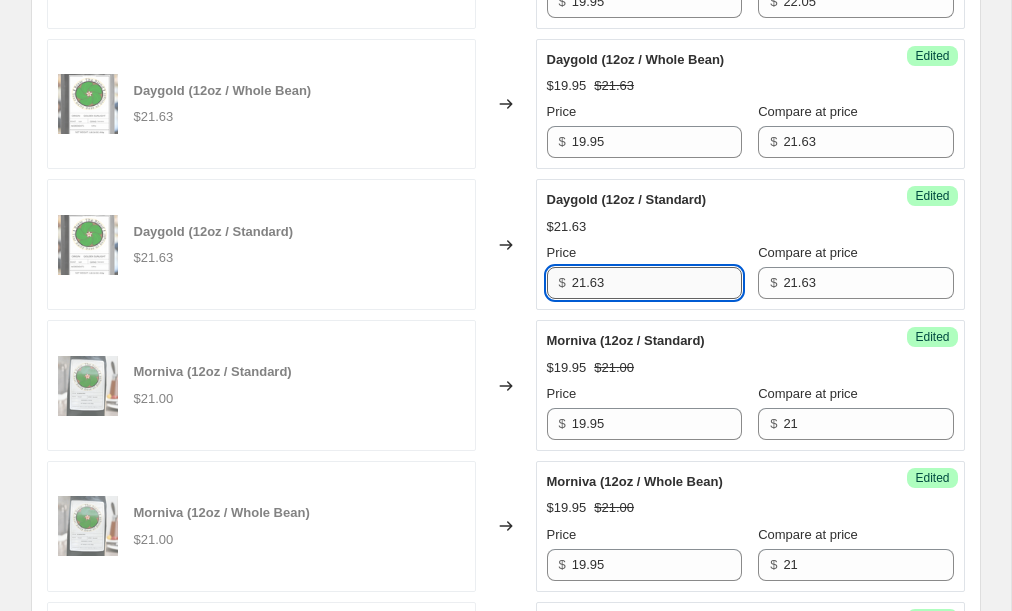 click on "21.63" at bounding box center [657, 283] 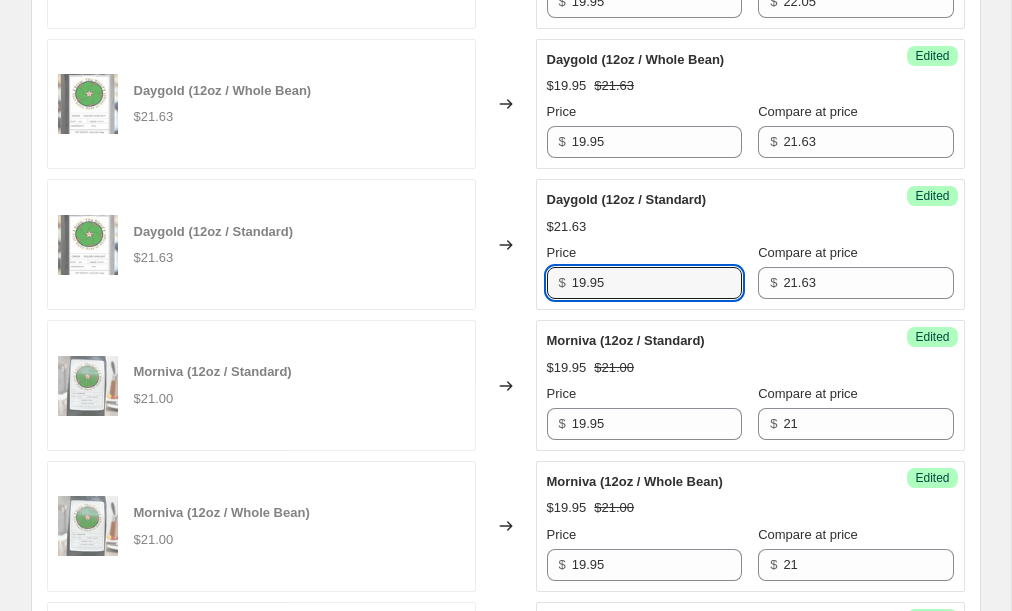 type on "19.95" 